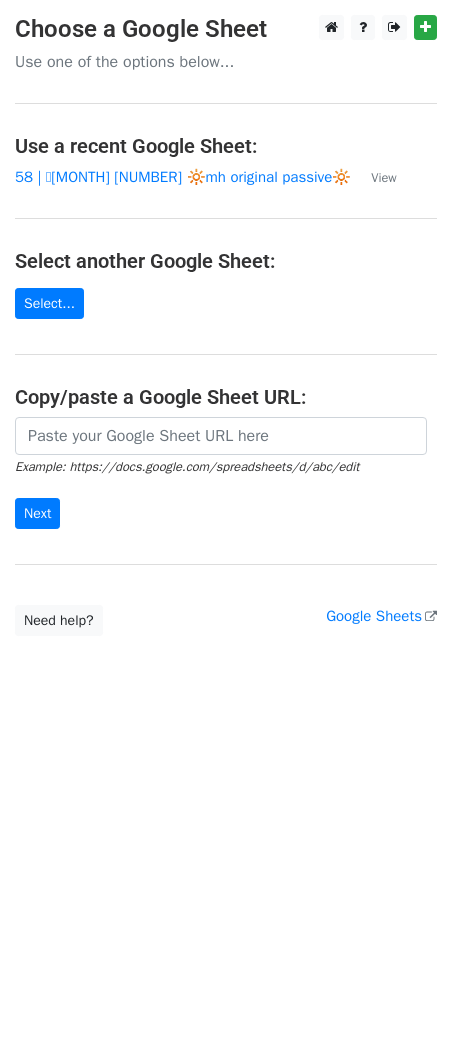 scroll, scrollTop: 0, scrollLeft: 0, axis: both 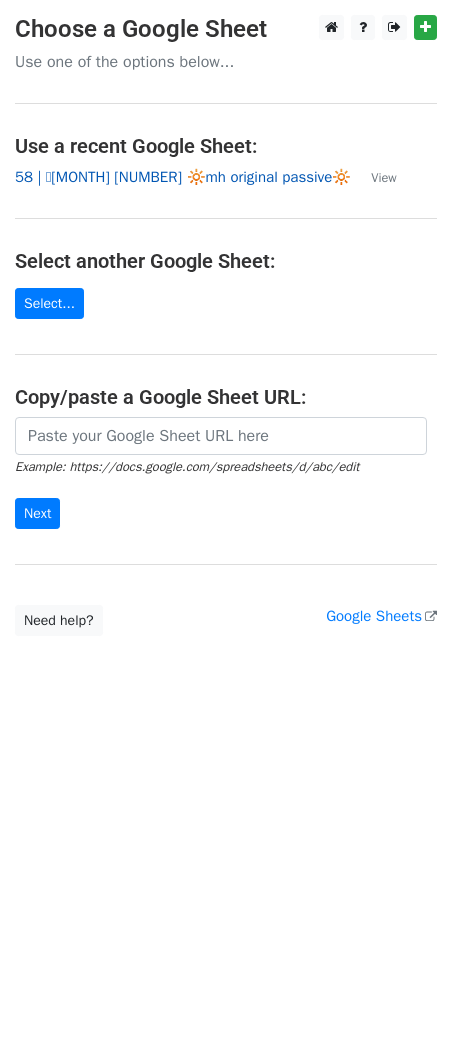 click on "58 | 🩵[DATE] 🔆mh original passive🔆" at bounding box center [183, 177] 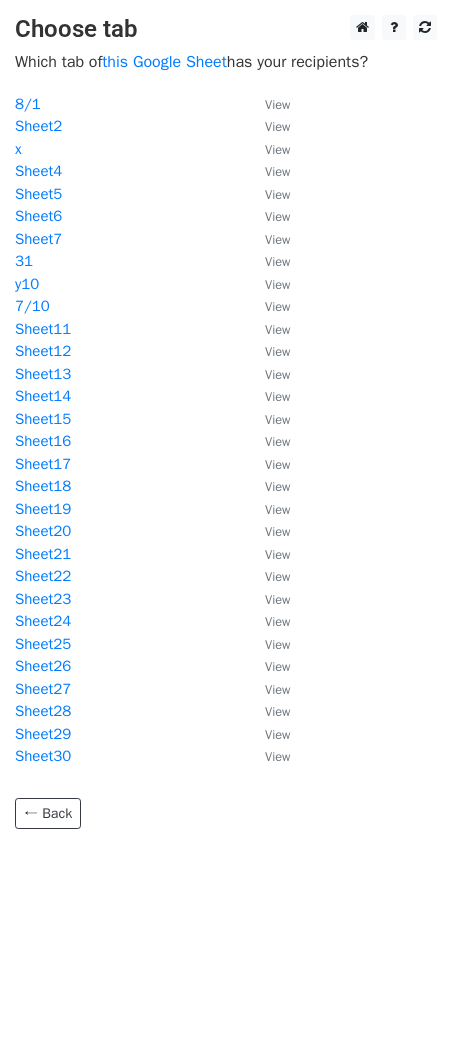 scroll, scrollTop: 0, scrollLeft: 0, axis: both 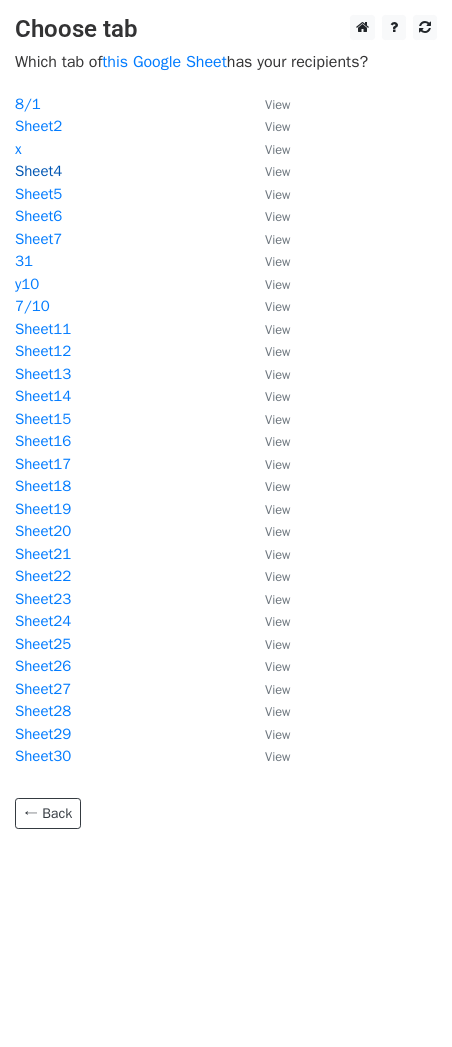 click on "Sheet4" at bounding box center [38, 171] 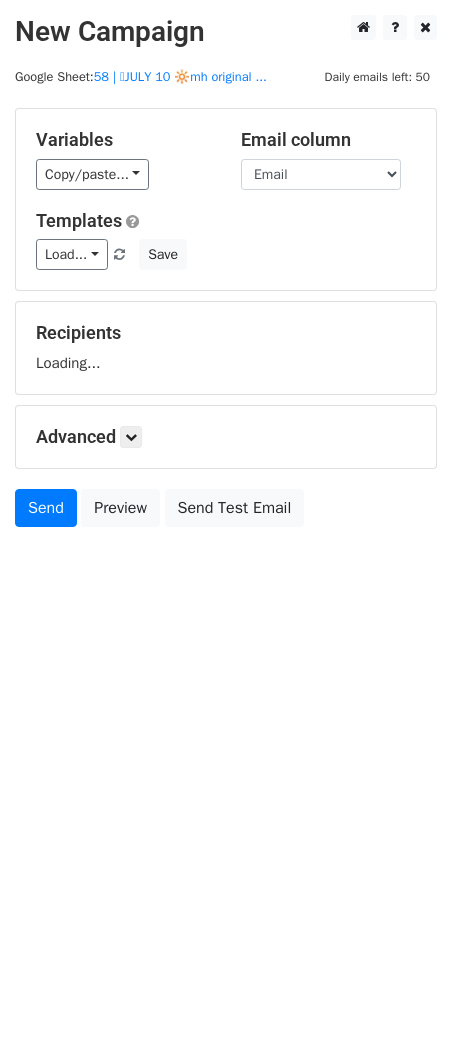 scroll, scrollTop: 0, scrollLeft: 0, axis: both 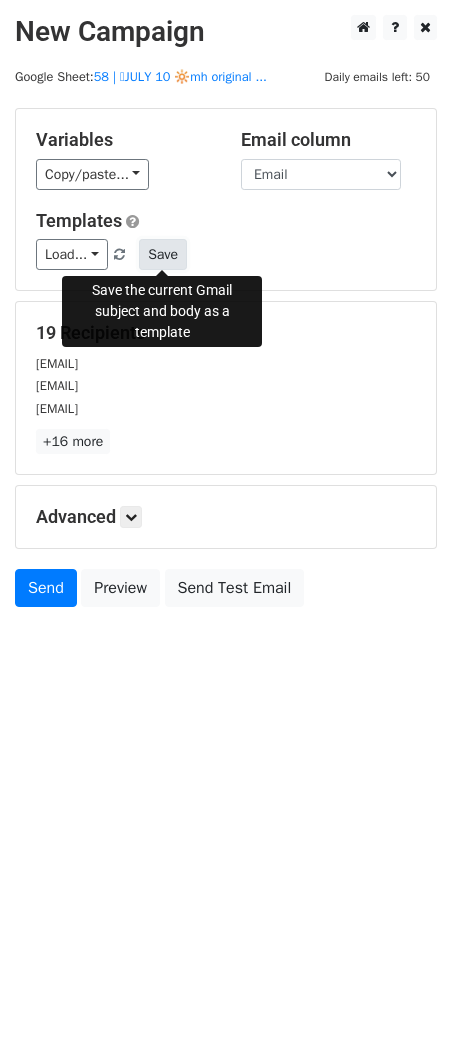 click on "Save" at bounding box center [163, 254] 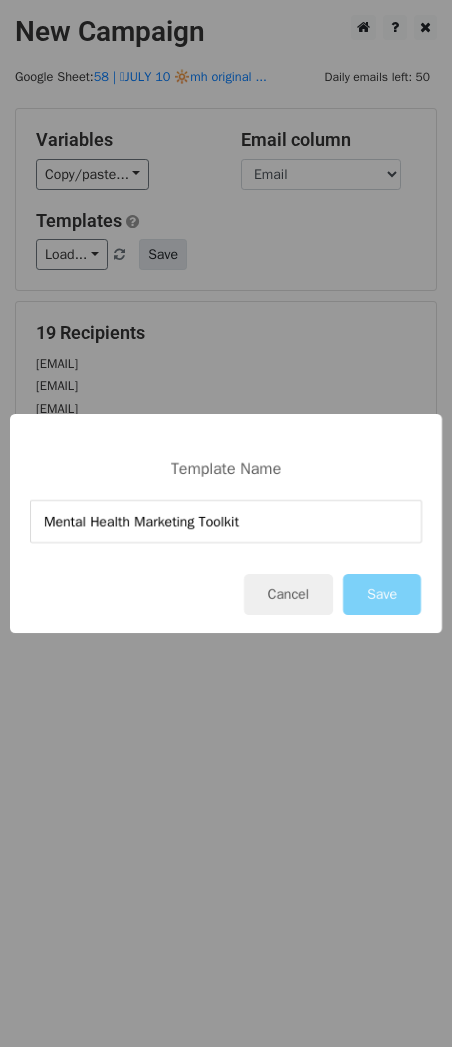 type on "Mental Health Marketing Toolkit" 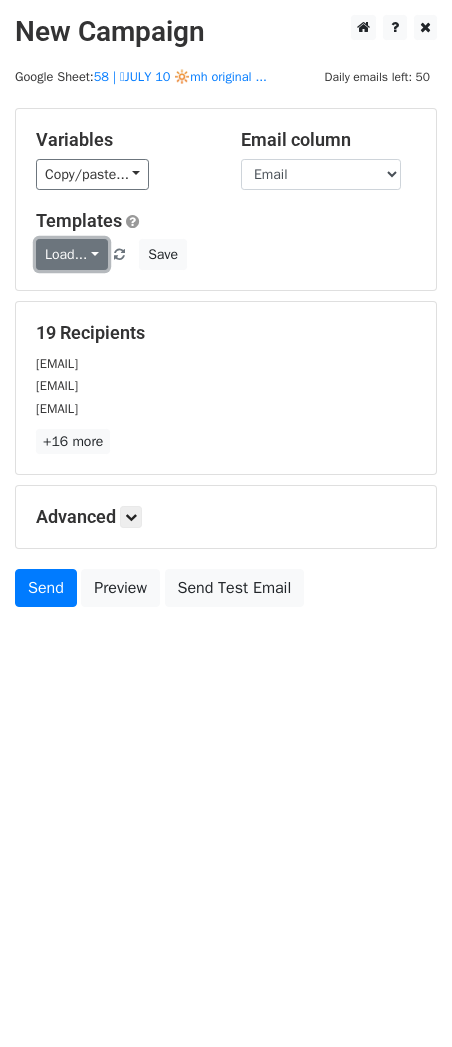 click on "Load..." at bounding box center [72, 254] 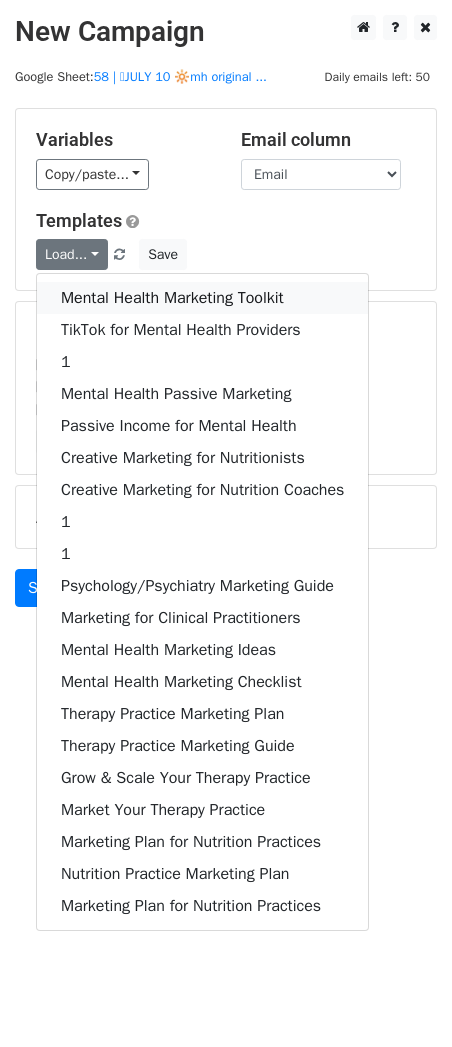 click on "Mental Health Marketing Toolkit" at bounding box center [202, 298] 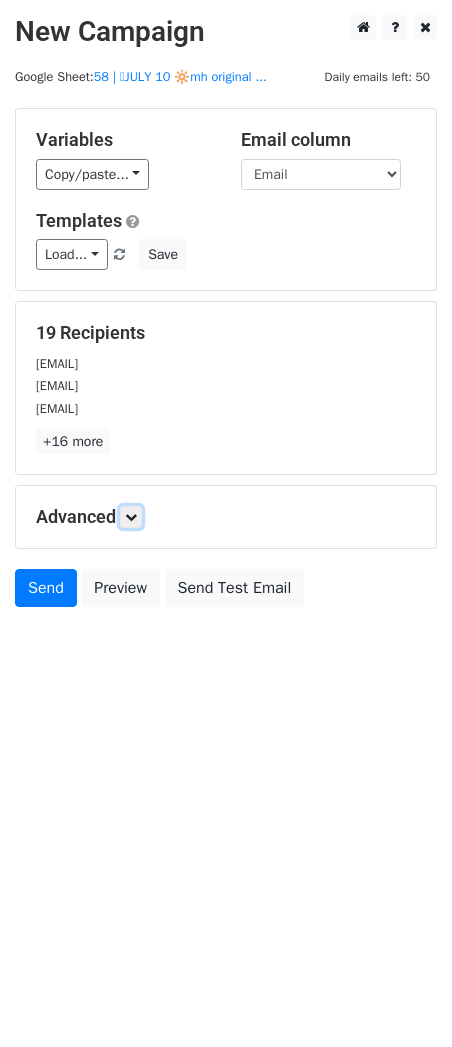 drag, startPoint x: 131, startPoint y: 509, endPoint x: 190, endPoint y: 570, distance: 84.8646 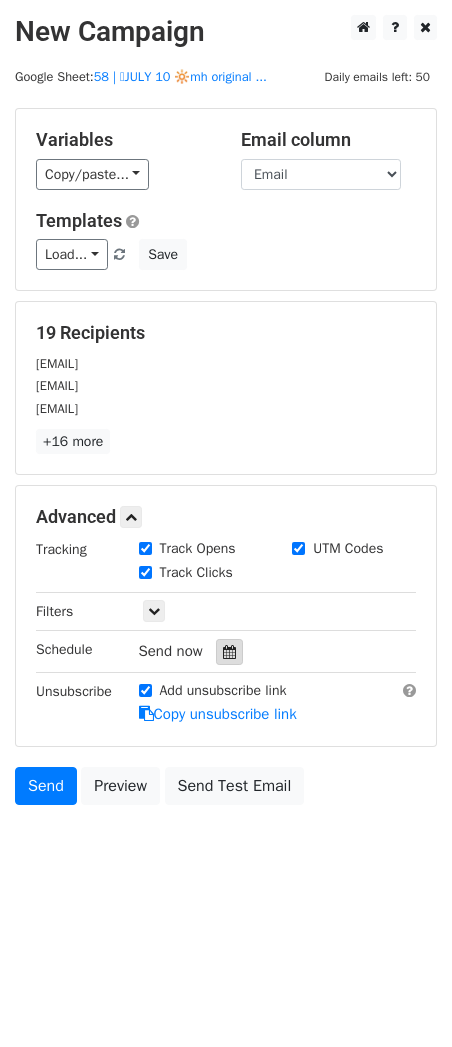 click at bounding box center [229, 652] 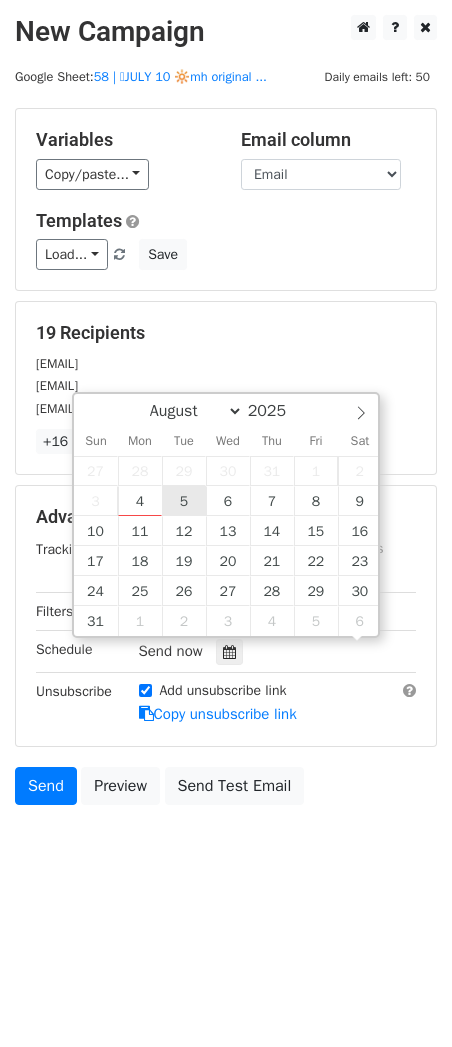 scroll, scrollTop: 0, scrollLeft: 0, axis: both 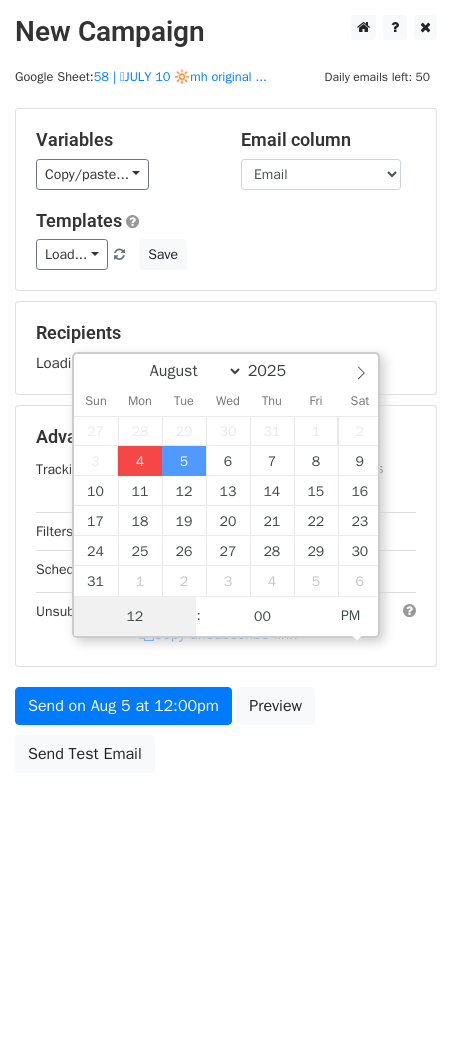 type on "2025-08-04 16:56" 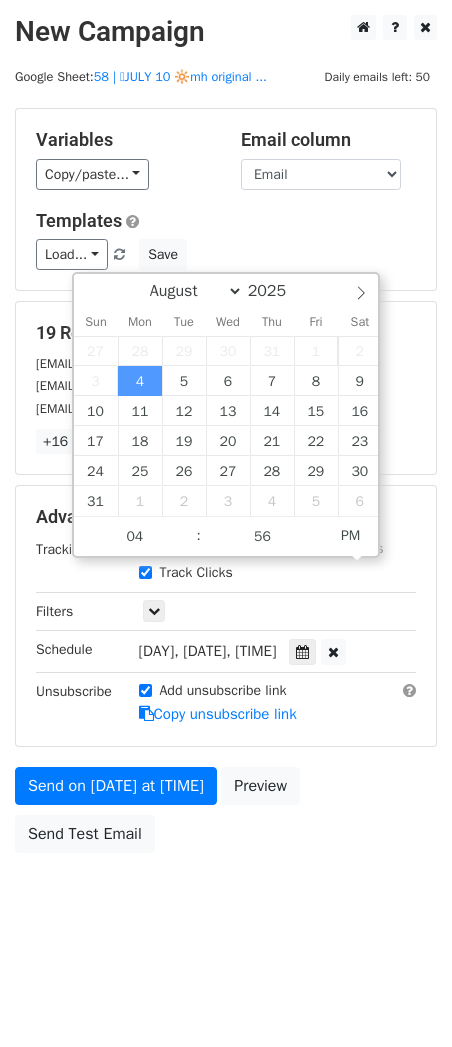 click on "Variables
Copy/paste...
{{Name}}
{{Email}}
Email column
Name
Email
Templates
Load...
Mental Health Marketing Toolkit
TikTok for Mental Health Providers
1
Mental Health Passive Marketing
Passive Income for Mental Health
Creative Marketing for Nutritionists
Creative Marketing for Nutrition Coaches
1
1
Psychology/Psychiatry Marketing Guide
Marketing for Clinical Practitioners
Mental Health Marketing Ideas
Mental Health Marketing Checklist
Therapy Practice Marketing Plan
Therapy Practice Marketing Guide
Grow & Scale Your Therapy Practice
Market Your Therapy Practice
Marketing Plan for Nutrition Practices
Nutrition Practice Marketing Plan
Marketing Plan for Nutrition Practices
Save
19 Recipients
maggielhoop@gmail.com
janeselinske@gmail.com
karentyrrell@gmail.com
+16 more
19 Recipients
×
maggielhoop@gmail.com" at bounding box center (226, 485) 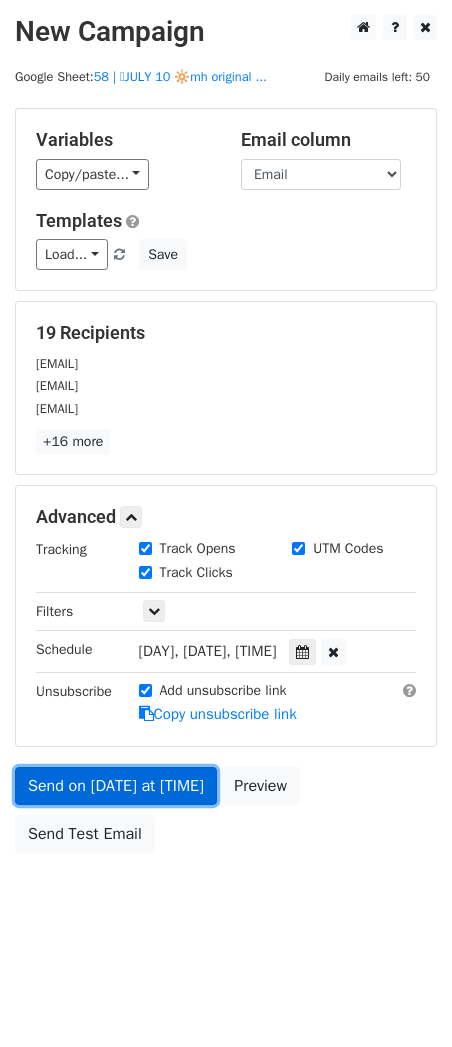 click on "Send on Aug 4 at 4:56pm" at bounding box center [116, 786] 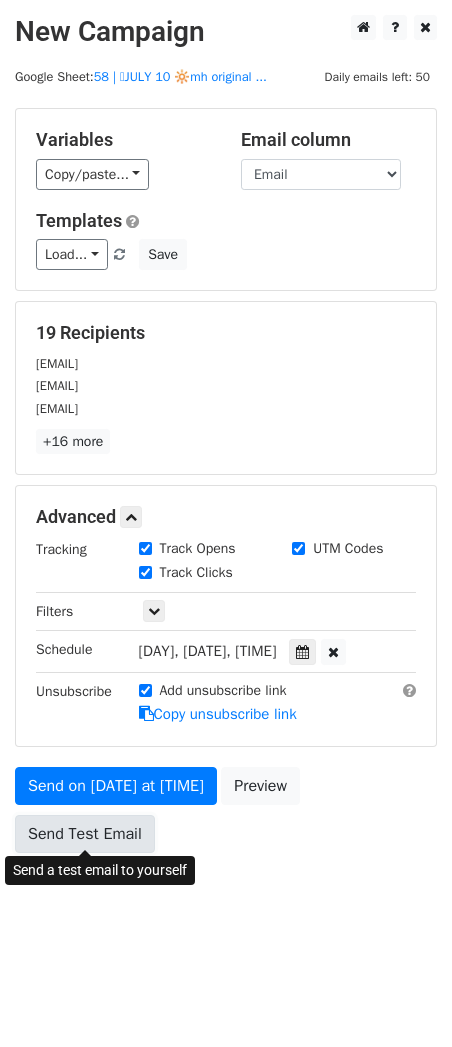click on "Send Test Email" at bounding box center [85, 834] 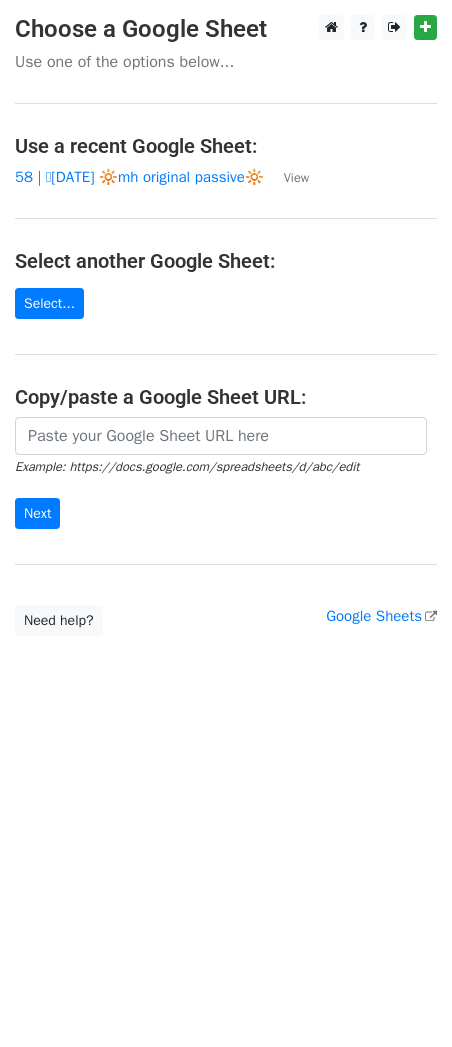 scroll, scrollTop: 0, scrollLeft: 0, axis: both 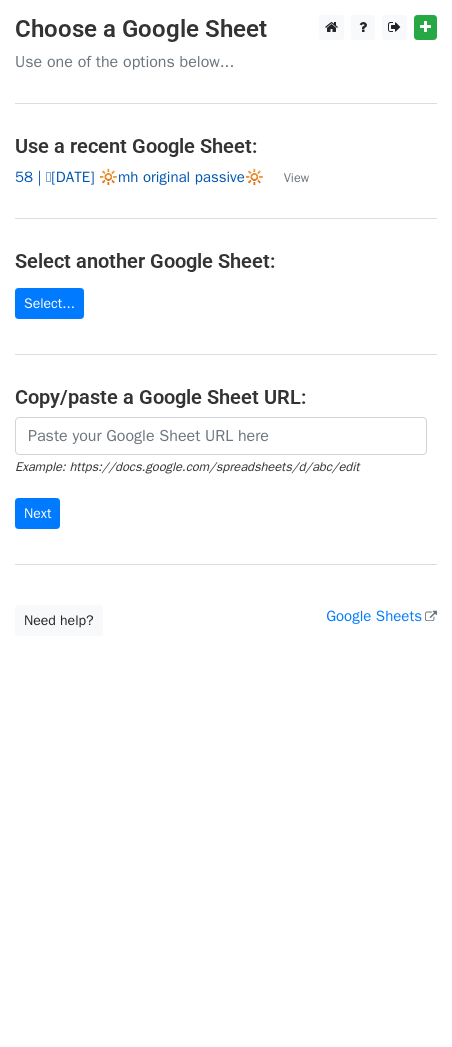 click on "58 | 🩵[DATE] 🔆mh original passive🔆" at bounding box center (139, 177) 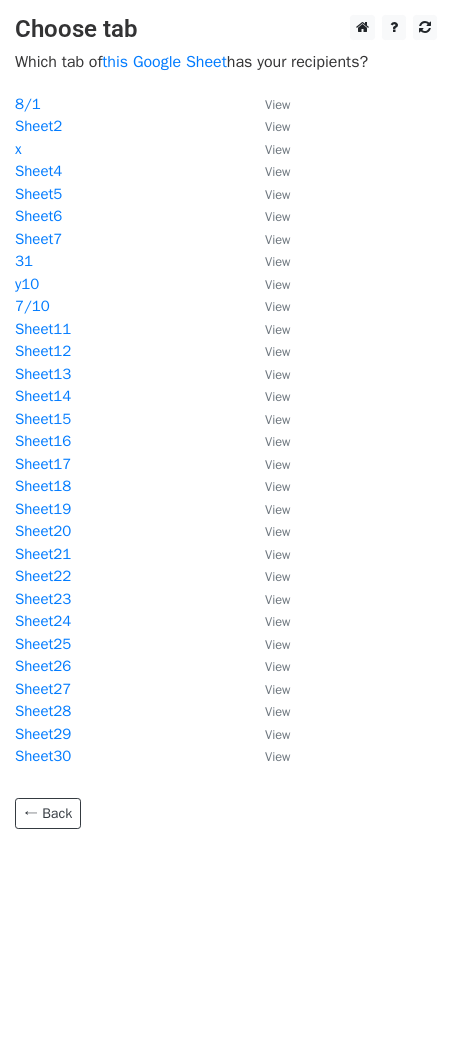 scroll, scrollTop: 0, scrollLeft: 0, axis: both 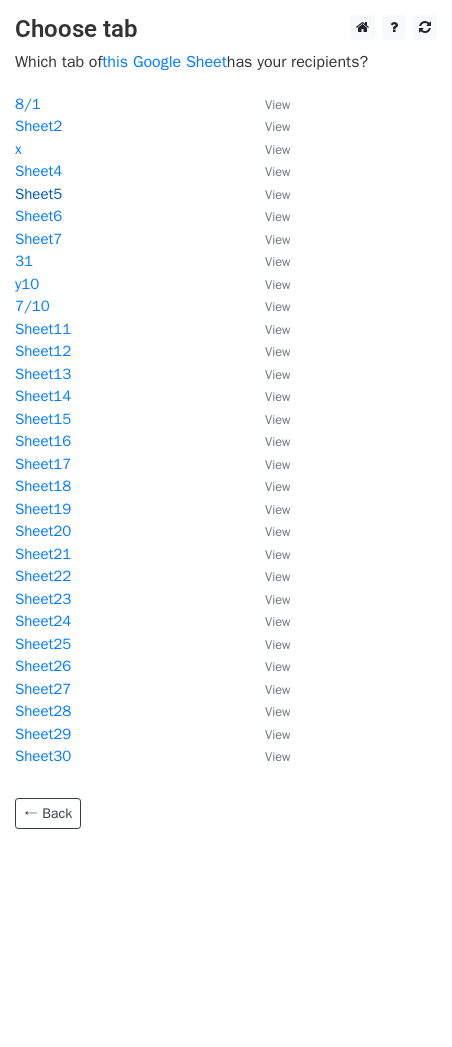 click on "Sheet5" at bounding box center [38, 194] 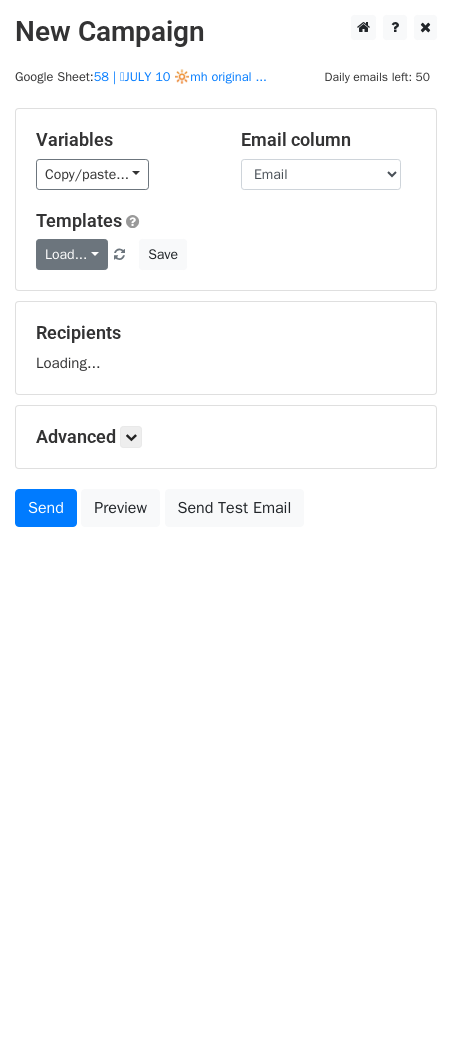 scroll, scrollTop: 0, scrollLeft: 0, axis: both 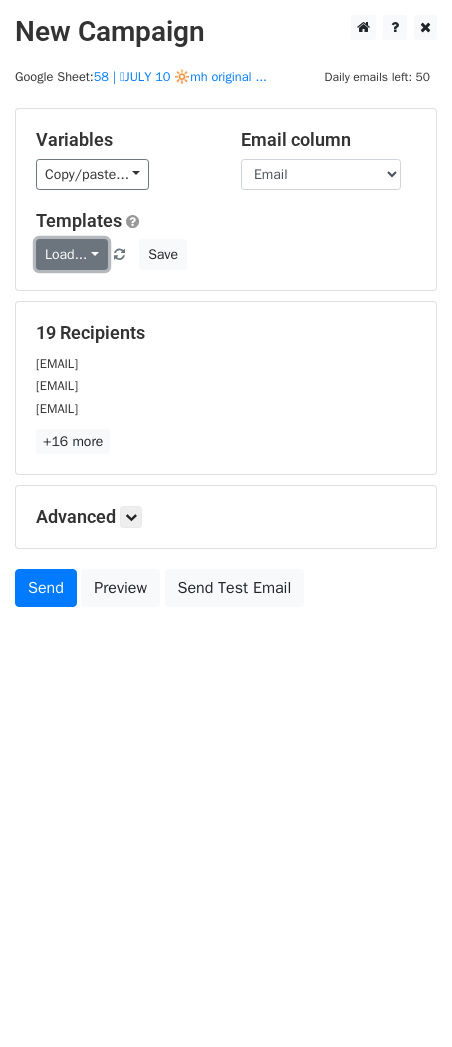click on "Load..." at bounding box center [72, 254] 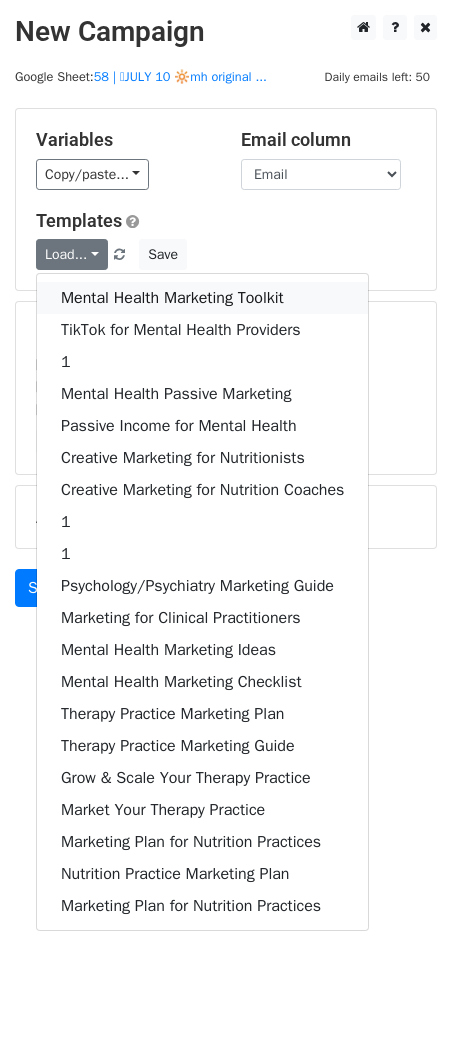 click on "Mental Health Marketing Toolkit" at bounding box center [202, 298] 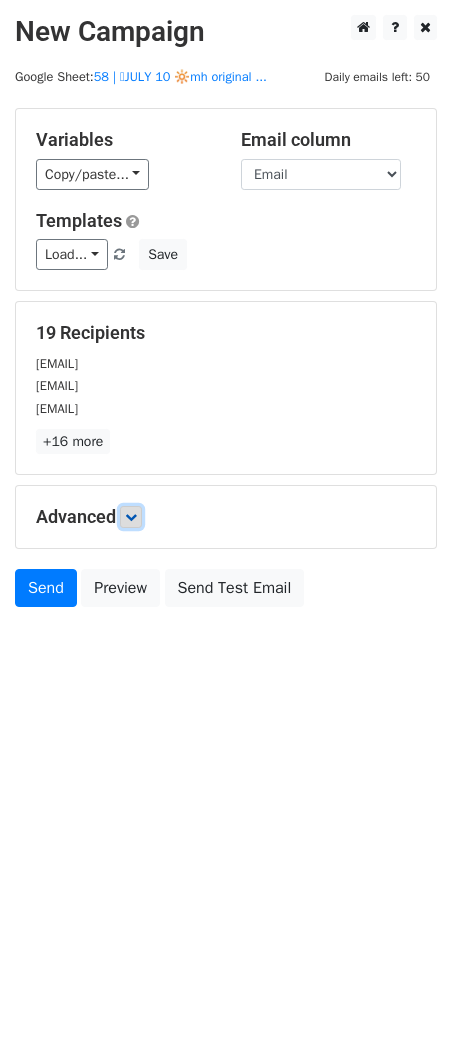 click at bounding box center [131, 517] 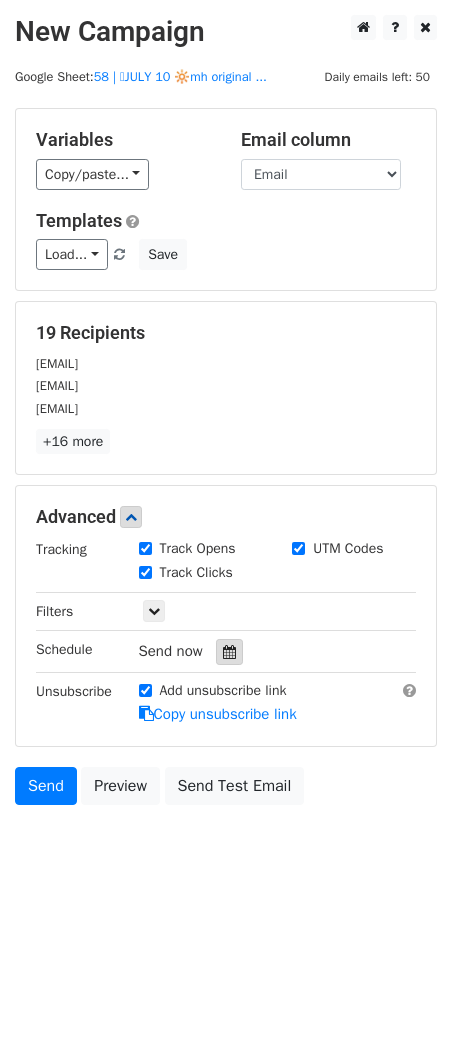click at bounding box center [229, 652] 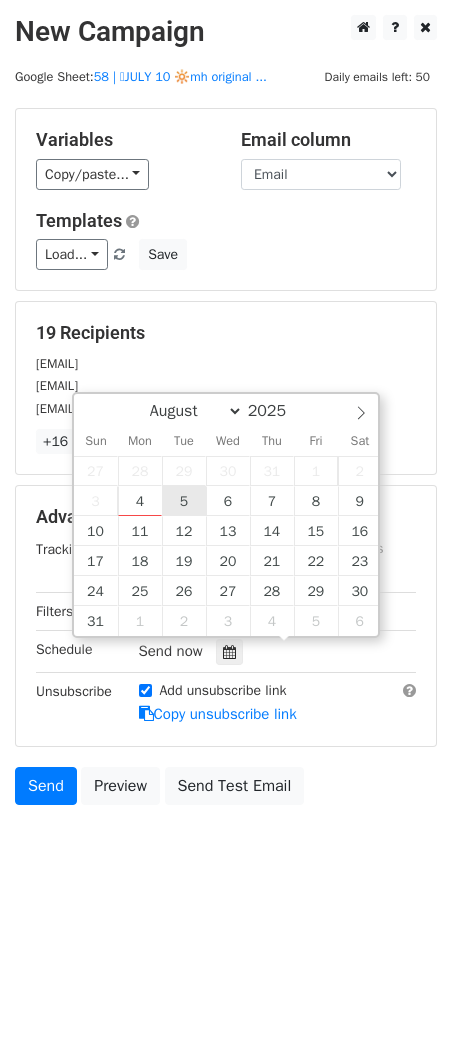 type on "2025-08-05 12:00" 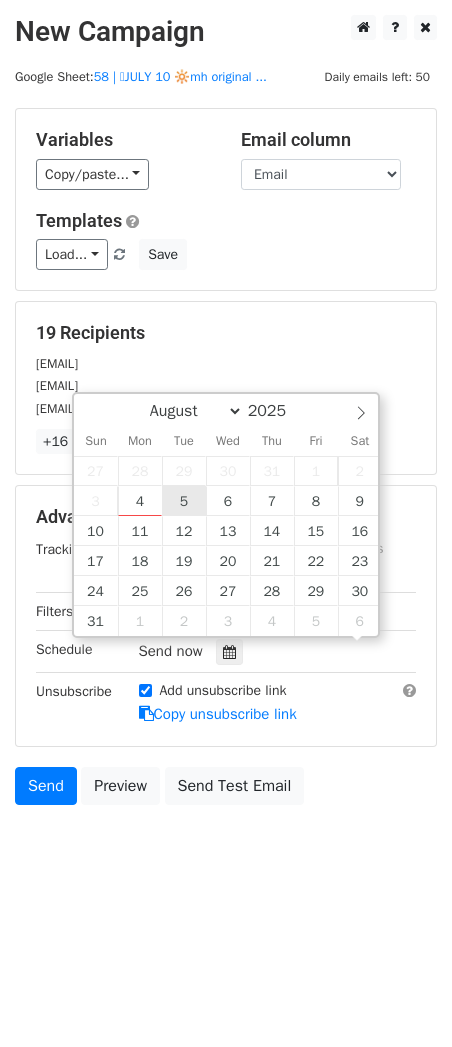 scroll, scrollTop: 0, scrollLeft: 0, axis: both 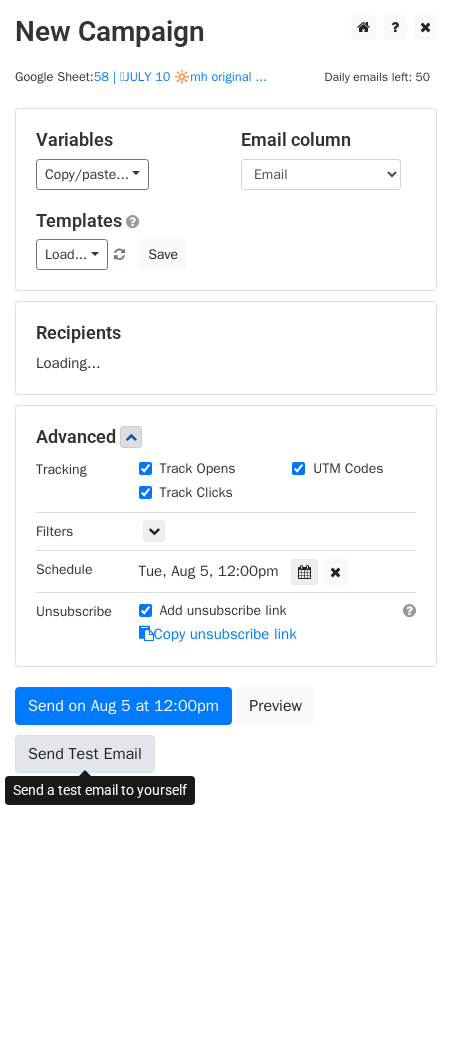 click on "Send Test Email" at bounding box center (85, 754) 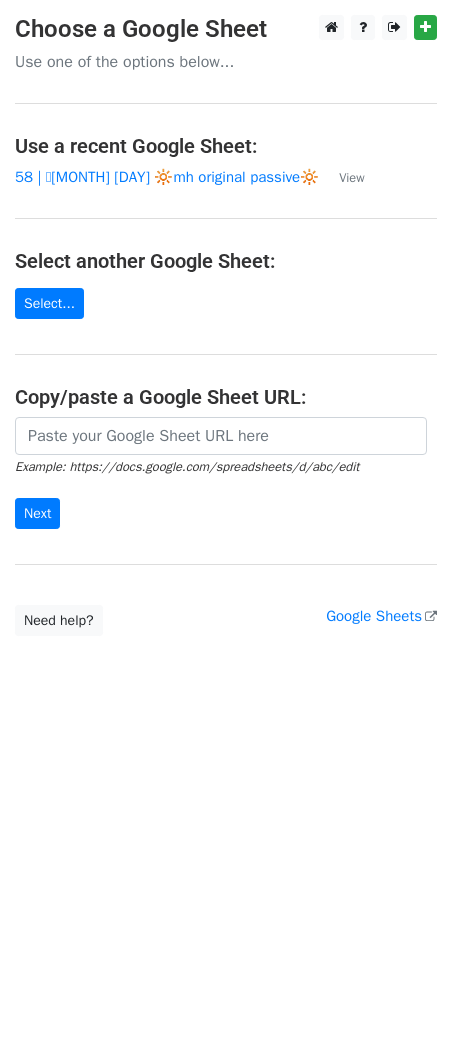 scroll, scrollTop: 0, scrollLeft: 0, axis: both 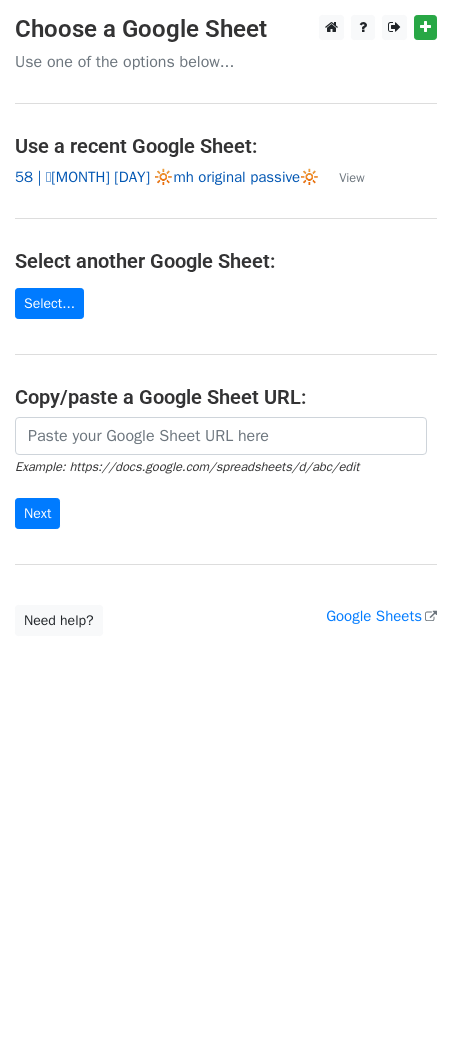 click on "58 | 🩵JULY 10 🔆mh original passive🔆" at bounding box center [167, 177] 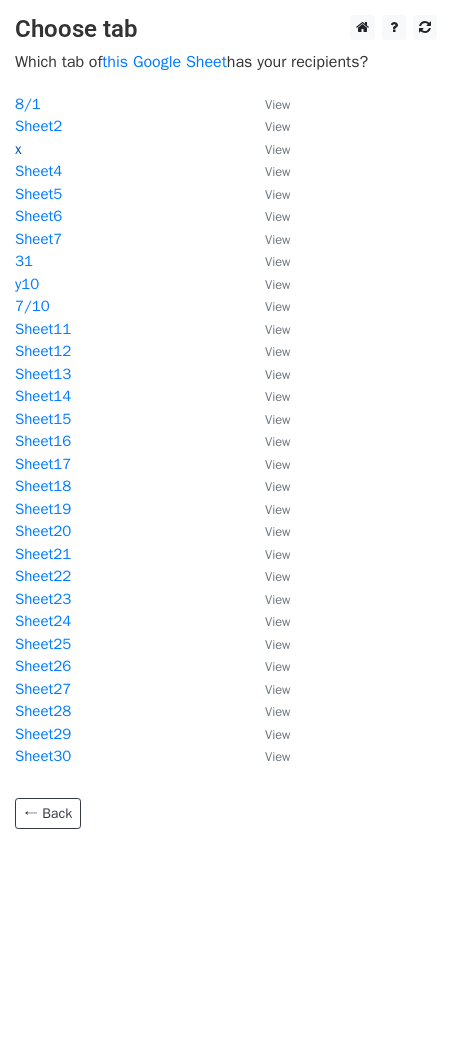 scroll, scrollTop: 0, scrollLeft: 0, axis: both 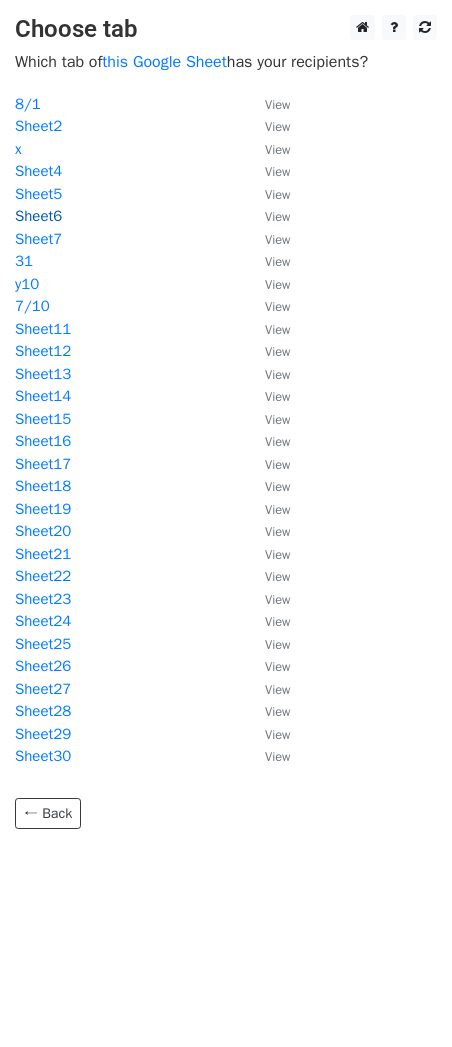 click on "Sheet6" at bounding box center (38, 216) 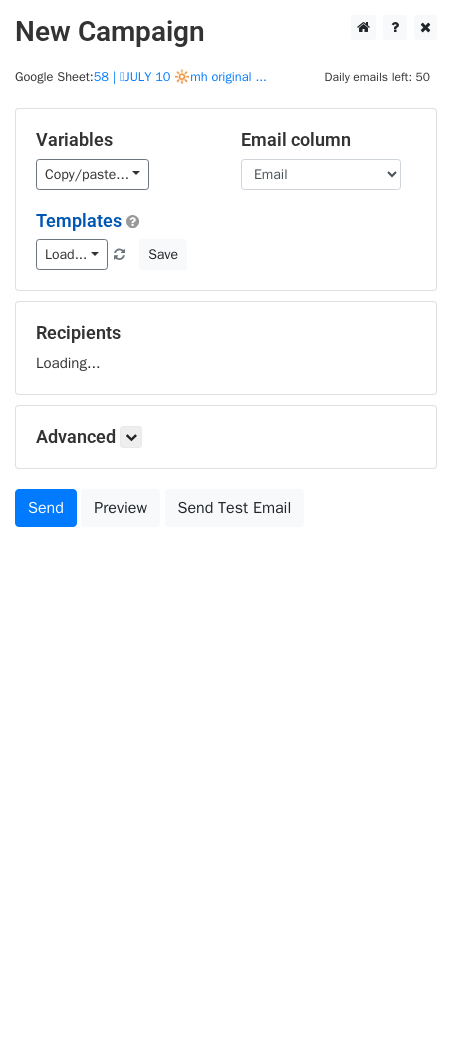 scroll, scrollTop: 0, scrollLeft: 0, axis: both 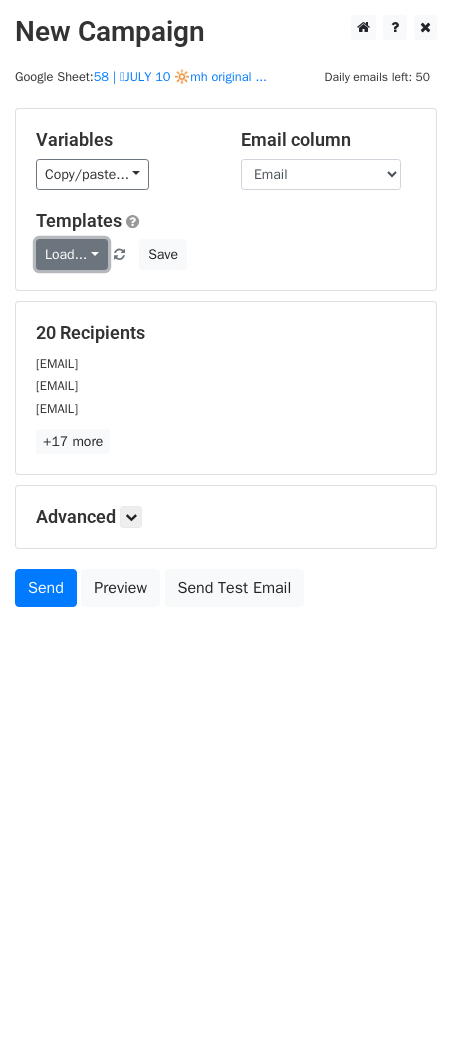 click on "Load..." at bounding box center (72, 254) 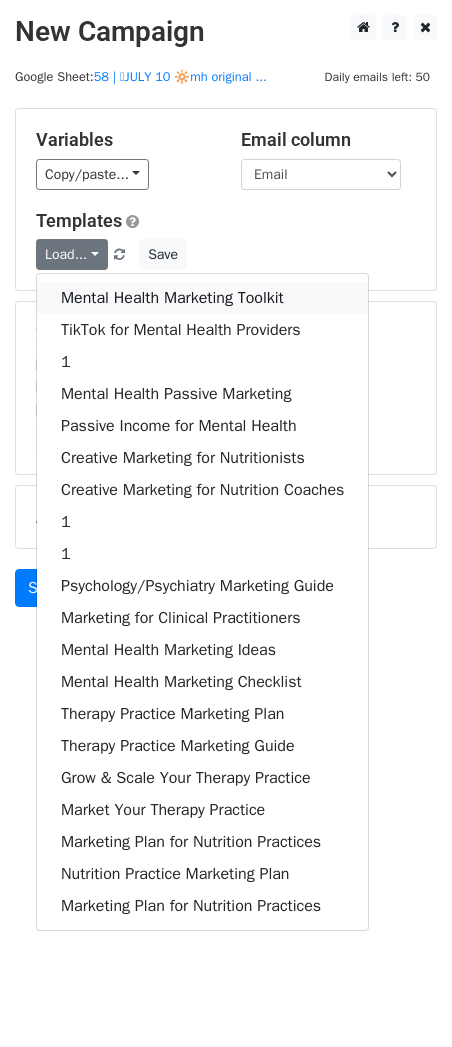 click on "Mental Health Marketing Toolkit" at bounding box center [202, 298] 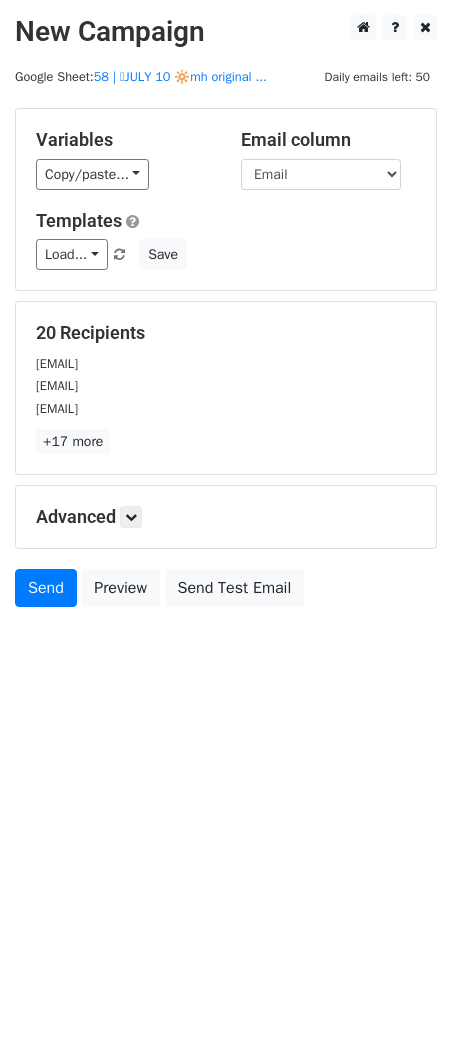 click on "Advanced" at bounding box center [226, 517] 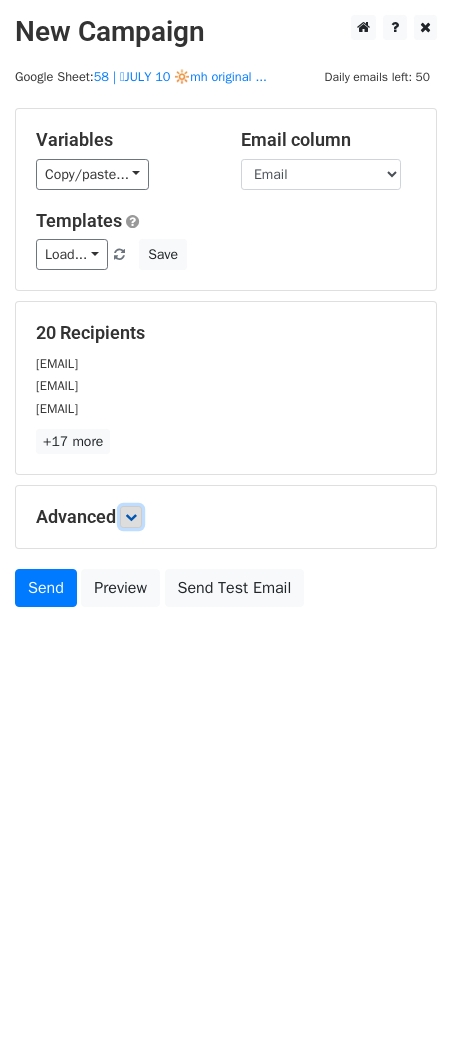click at bounding box center (131, 517) 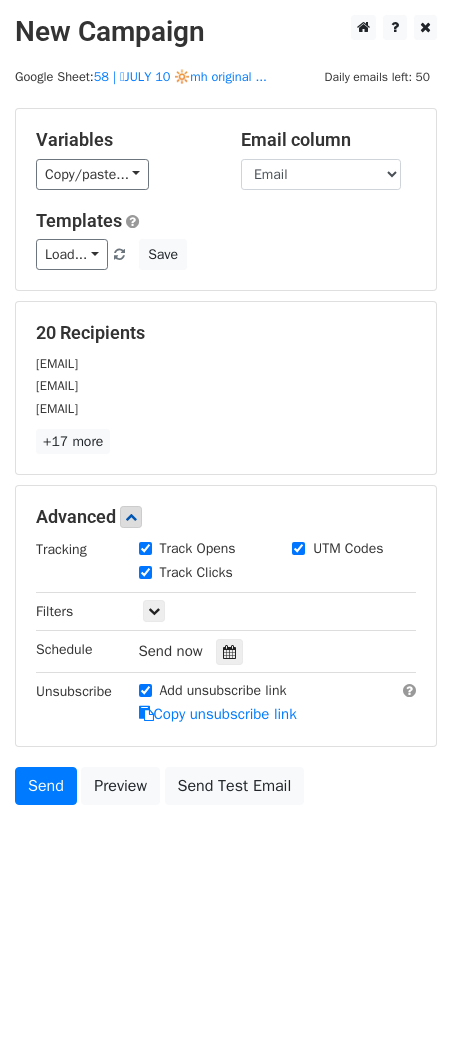 click at bounding box center (229, 652) 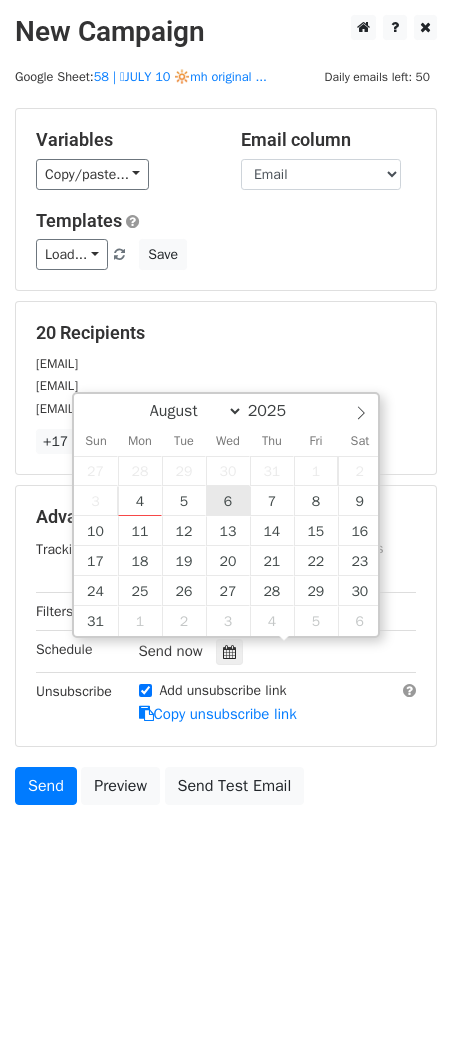 type on "2025-08-06 12:00" 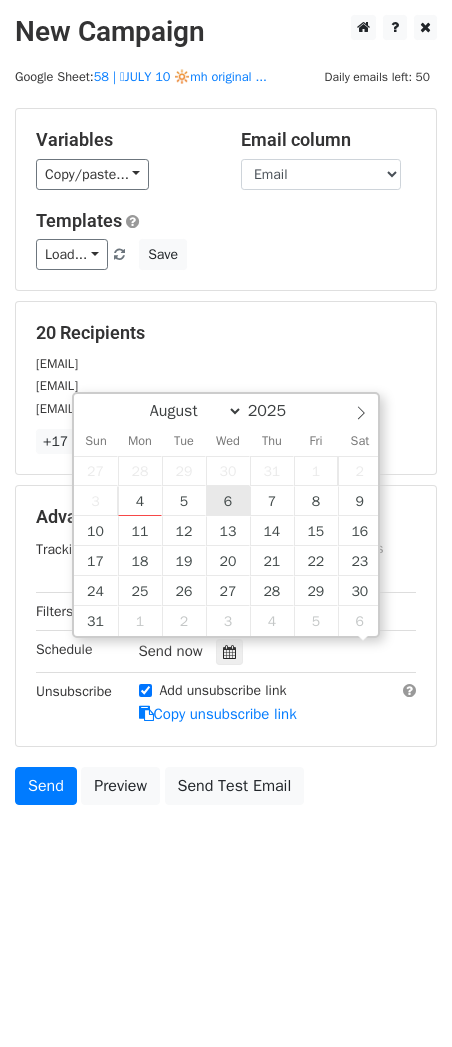 scroll, scrollTop: 0, scrollLeft: 0, axis: both 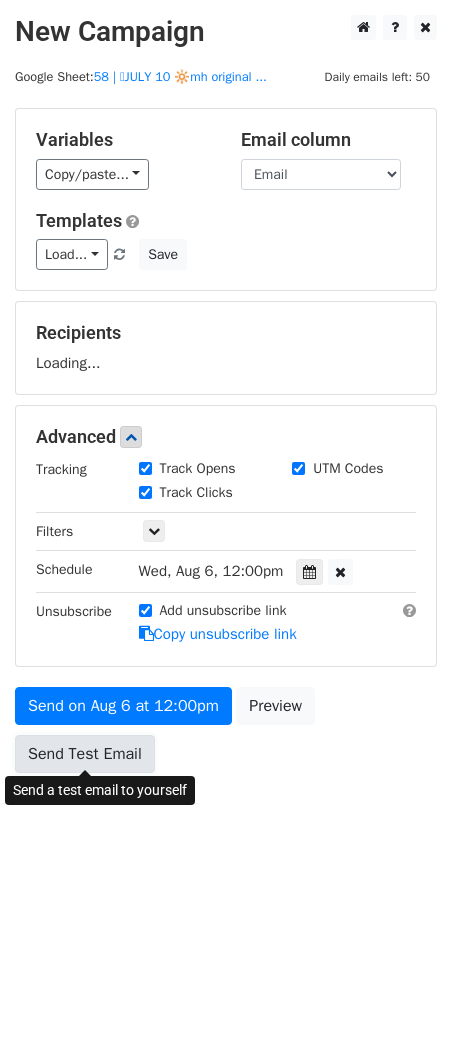 click on "Send Test Email" at bounding box center [85, 754] 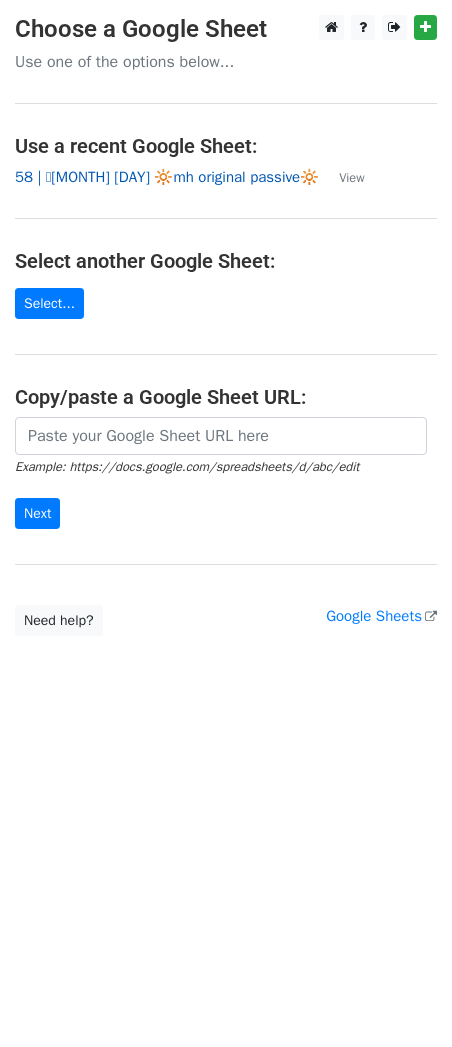scroll, scrollTop: 0, scrollLeft: 0, axis: both 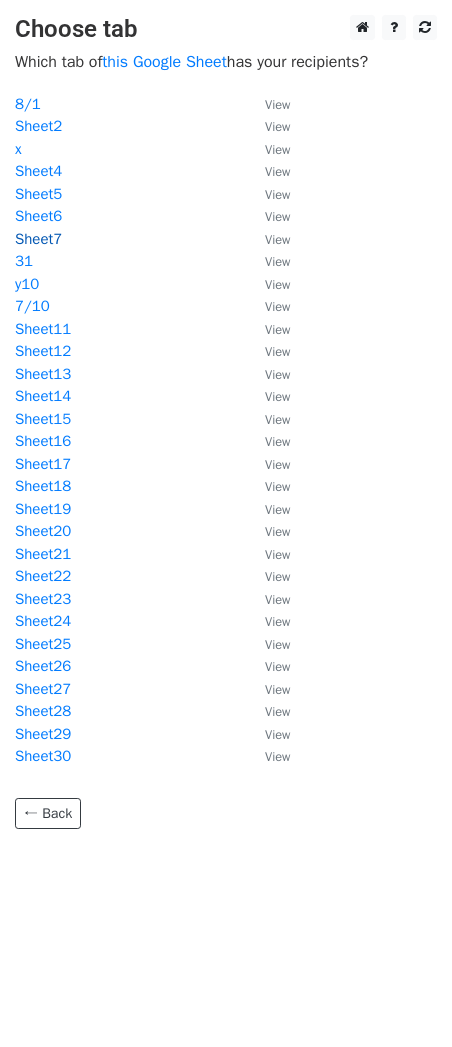 click on "Sheet7" at bounding box center (38, 239) 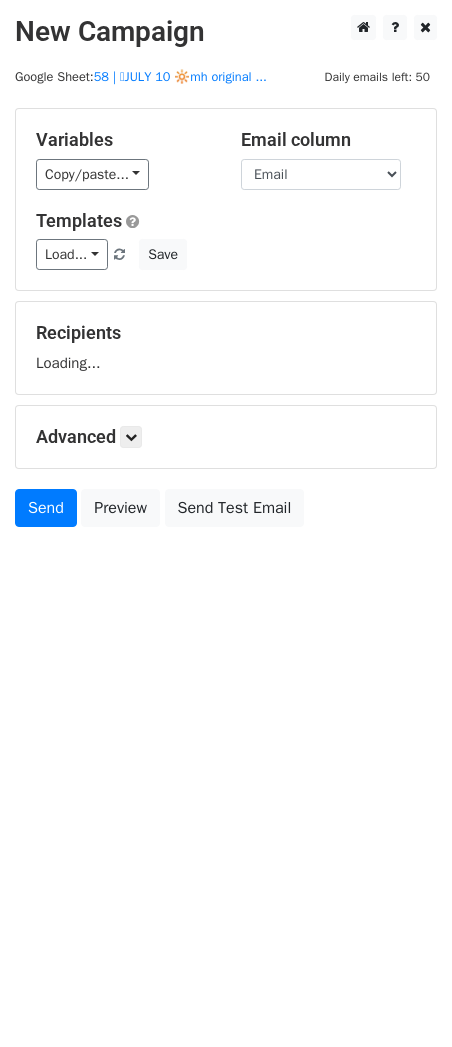 scroll, scrollTop: 0, scrollLeft: 0, axis: both 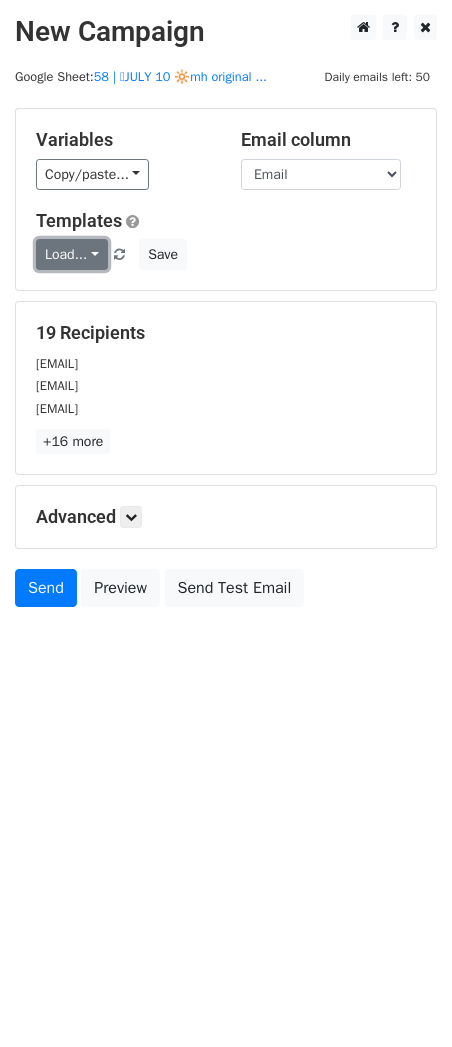 click on "Load..." at bounding box center [72, 254] 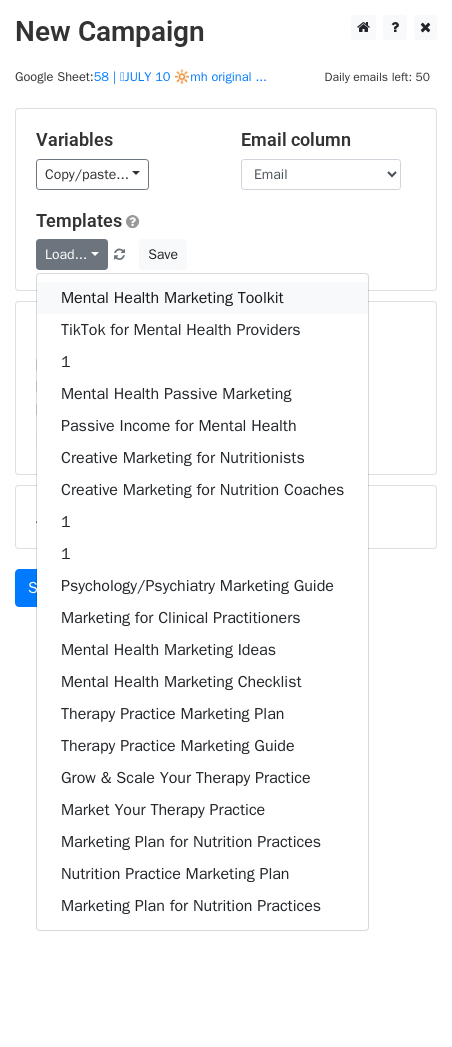 click on "Mental Health Marketing Toolkit" at bounding box center (202, 298) 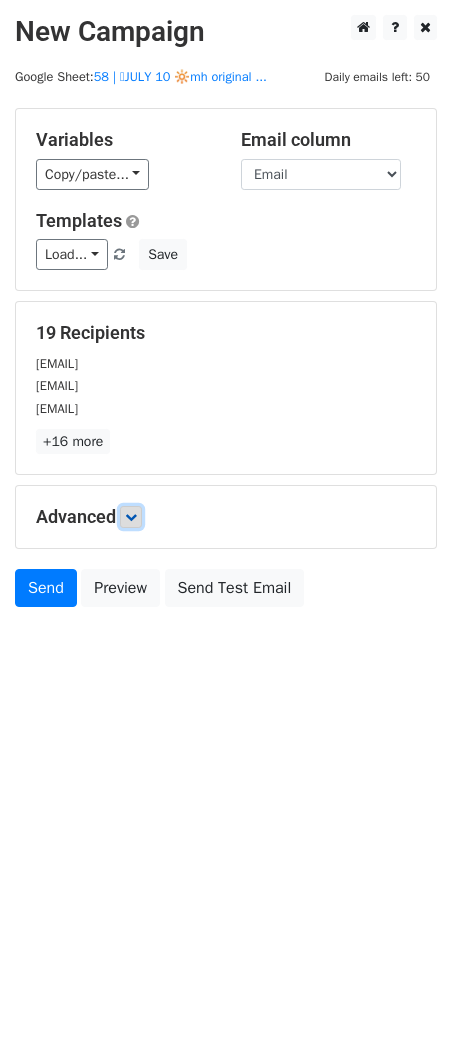 click at bounding box center [131, 517] 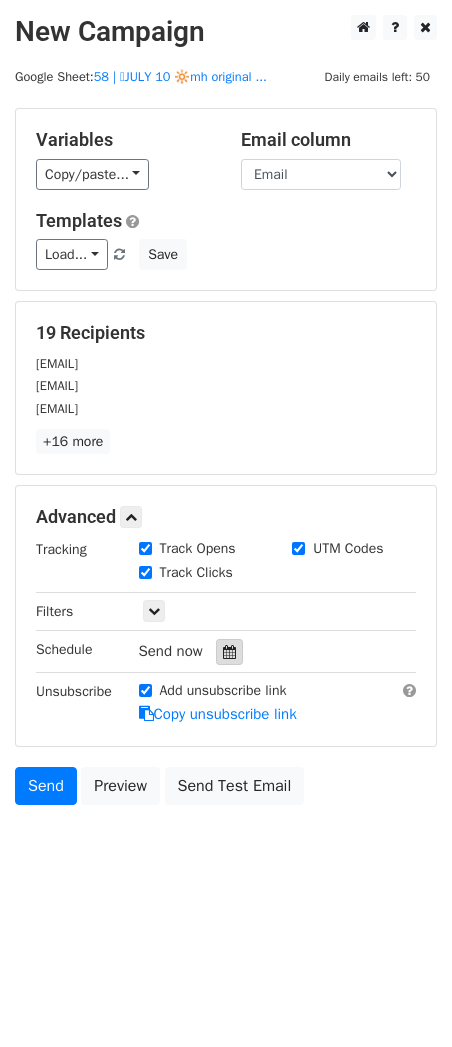 click at bounding box center [229, 652] 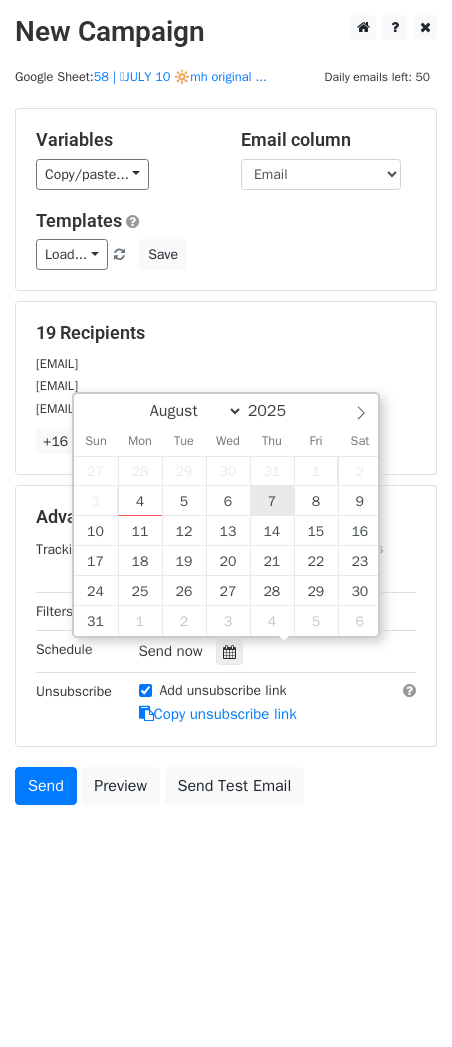 type on "[DATE] [TIME]" 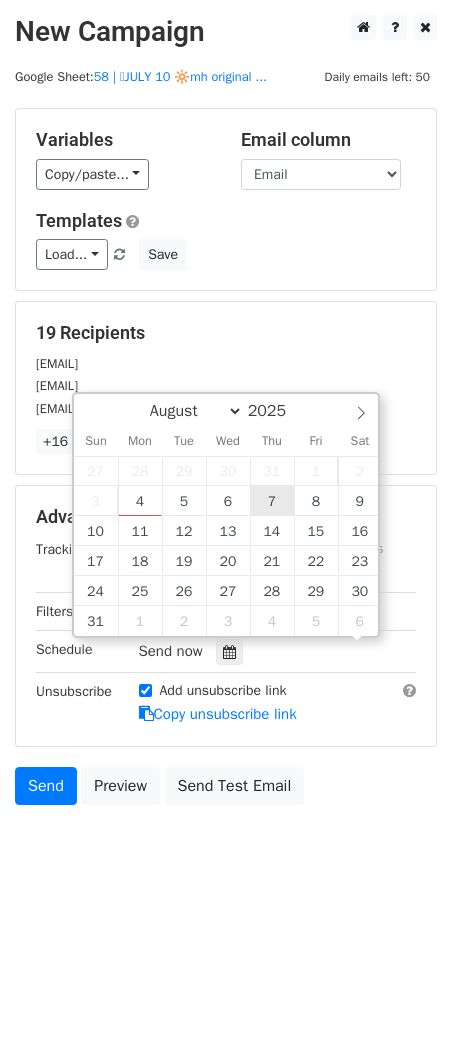 scroll, scrollTop: 0, scrollLeft: 0, axis: both 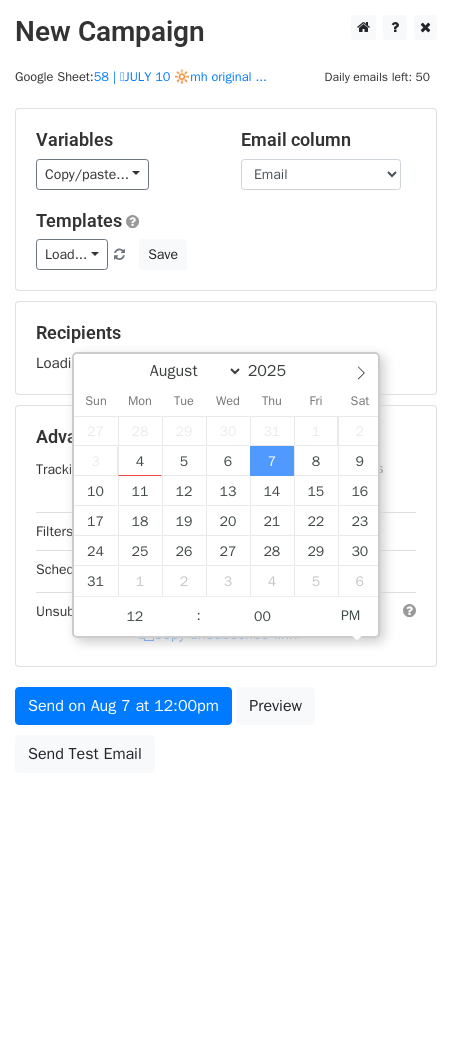 click on "Send on [DATE] at [TIME]
Preview
Send Test Email" at bounding box center (226, 735) 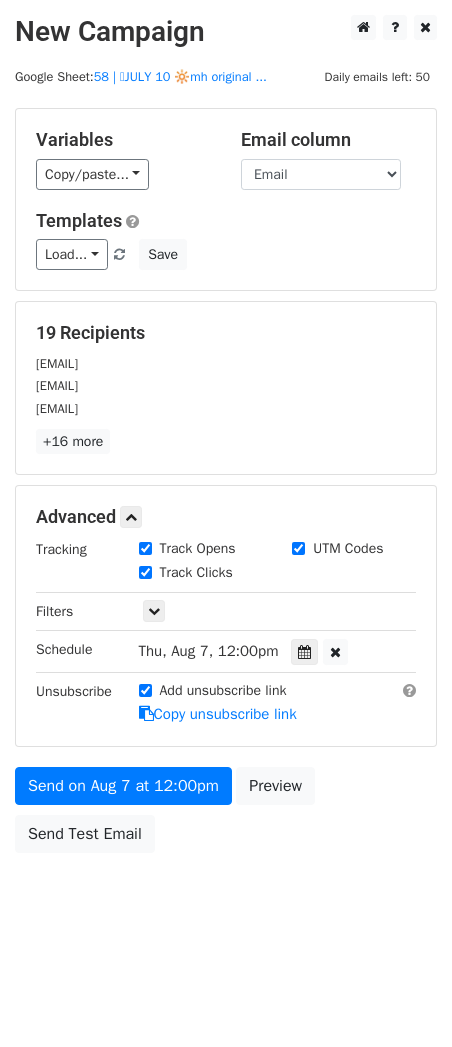 click on "Variables
Copy/paste...
{{Name}}
{{Email}}
Email column
Name
Email
Templates
Load...
Mental Health Marketing Toolkit
TikTok for Mental Health Providers
1
Mental Health Passive Marketing
Passive Income for Mental Health
Creative Marketing for Nutritionists
Creative Marketing for Nutrition Coaches
1
1
Psychology/Psychiatry Marketing Guide
Marketing for Clinical Practitioners
Mental Health Marketing Ideas
Mental Health Marketing Checklist
Therapy Practice Marketing Plan
Therapy Practice Marketing Guide
Grow & Scale Your Therapy Practice
Market Your Therapy Practice
Marketing Plan for Nutrition Practices
Nutrition Practice Marketing Plan
Marketing Plan for Nutrition Practices
Save
19 Recipients
[EMAIL]
[EMAIL]
[EMAIL]
+16 more
19 Recipients
×
[EMAIL]" at bounding box center [226, 485] 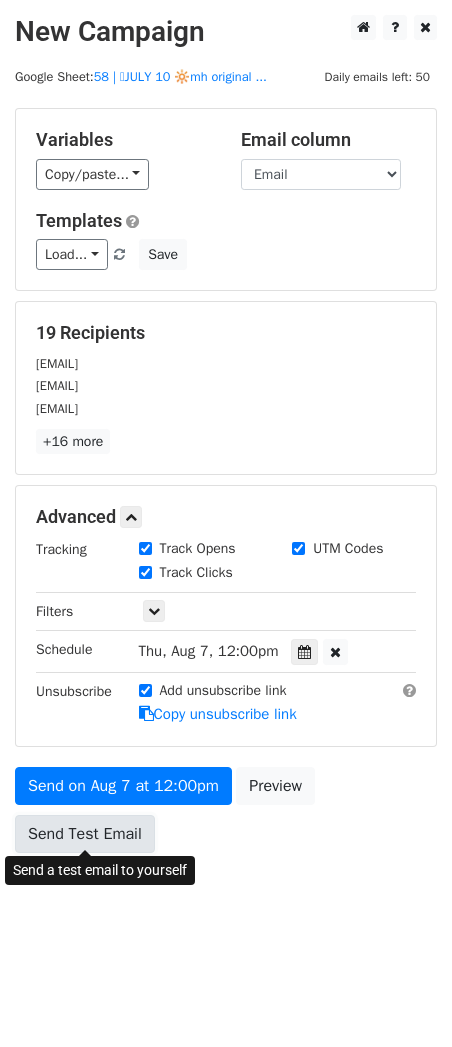 click on "Send Test Email" at bounding box center (85, 834) 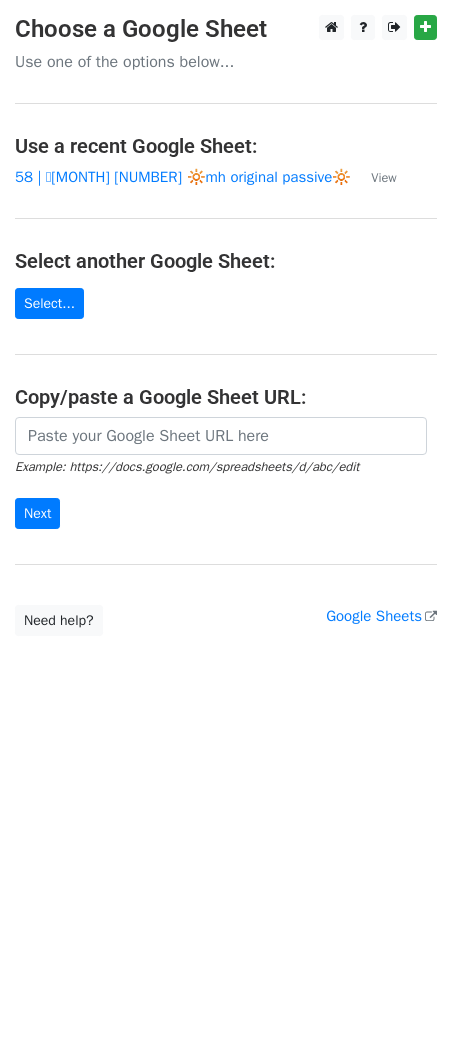scroll, scrollTop: 0, scrollLeft: 0, axis: both 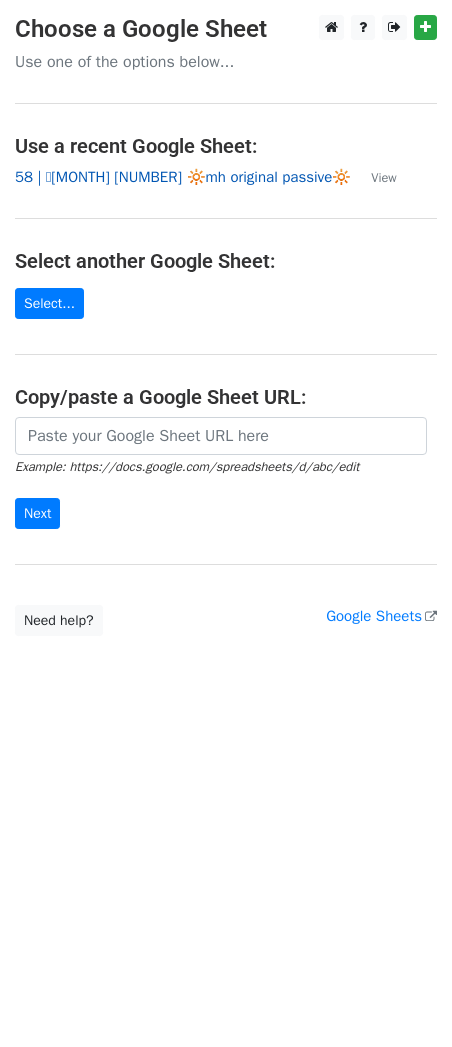 click on "58 | 🩵[MONTH] [NUMBER] 🔆mh original passive🔆" at bounding box center (183, 177) 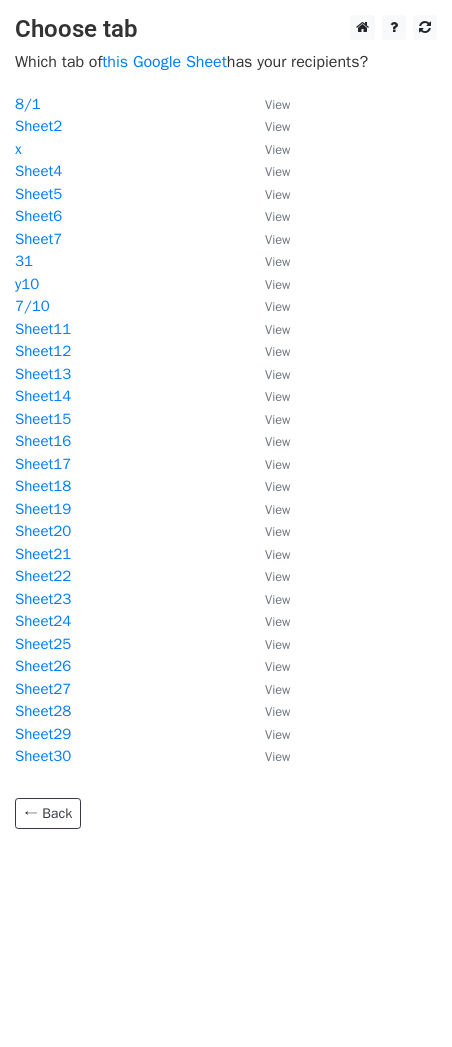 scroll, scrollTop: 0, scrollLeft: 0, axis: both 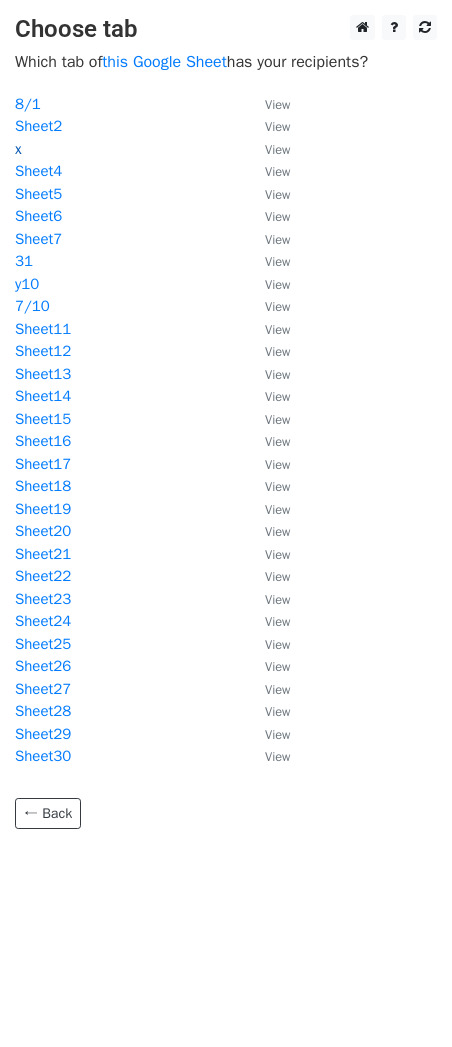 click on "x" at bounding box center [18, 149] 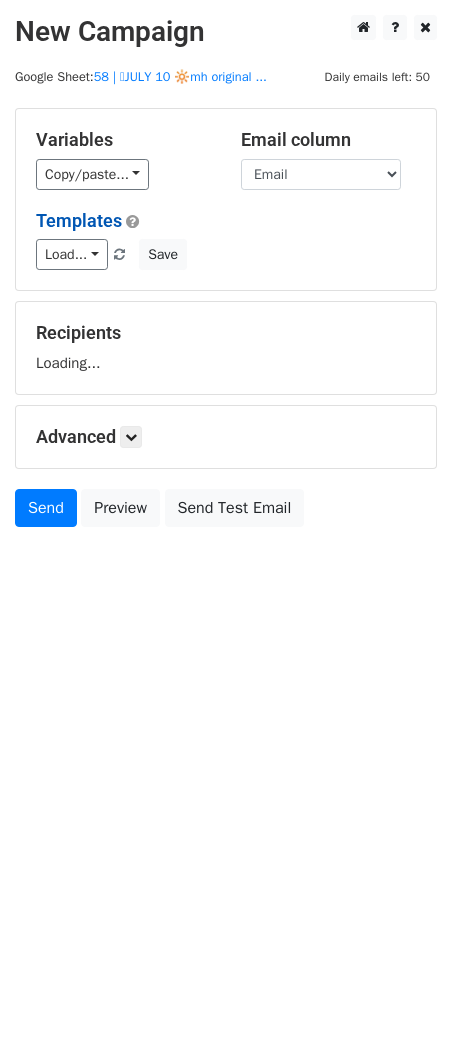 scroll, scrollTop: 0, scrollLeft: 0, axis: both 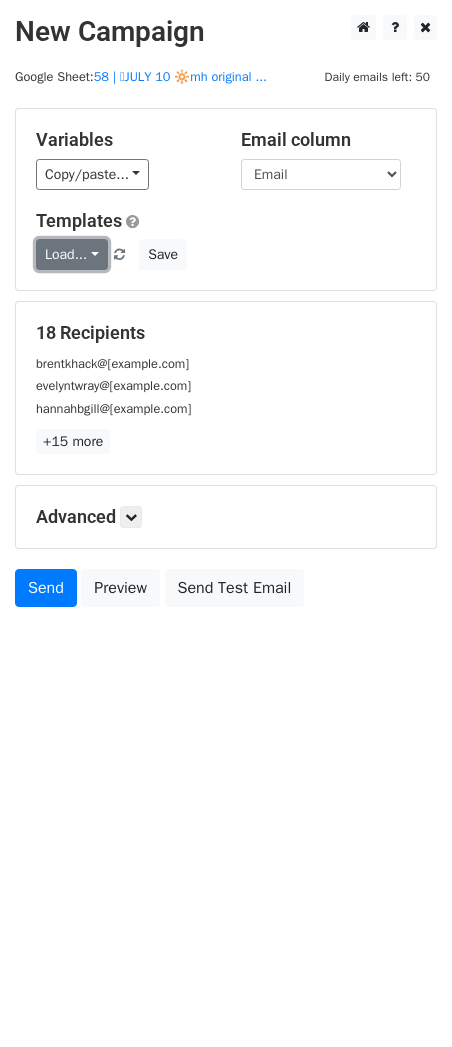click on "Load..." at bounding box center (72, 254) 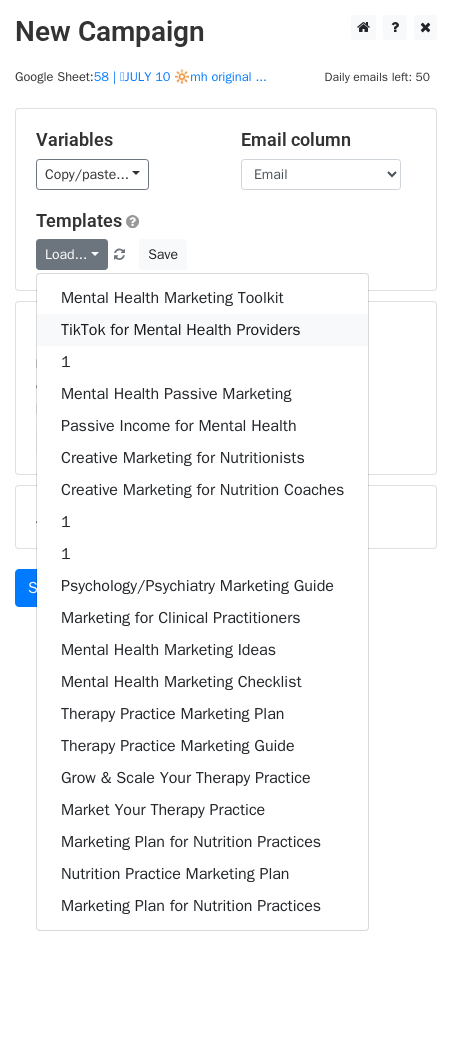 click on "TikTok for Mental Health Providers" at bounding box center (202, 330) 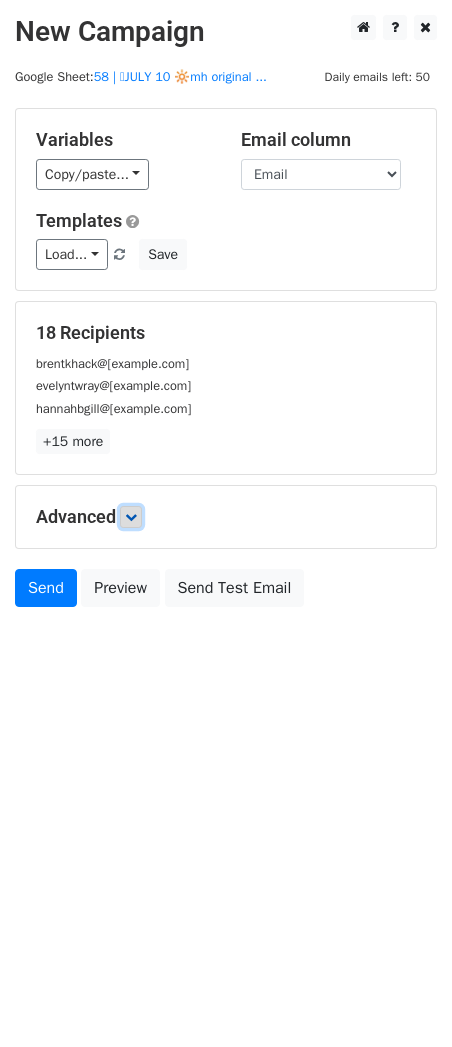 click at bounding box center [131, 517] 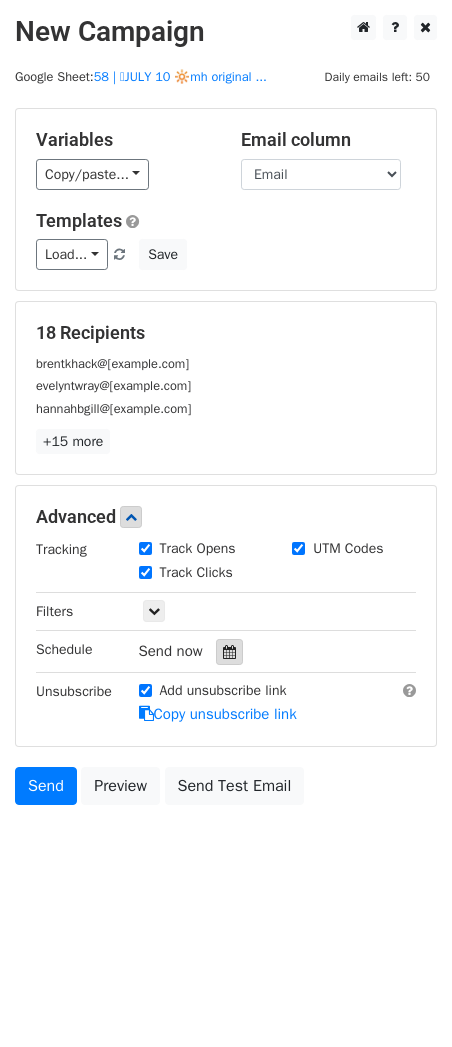 click at bounding box center (229, 652) 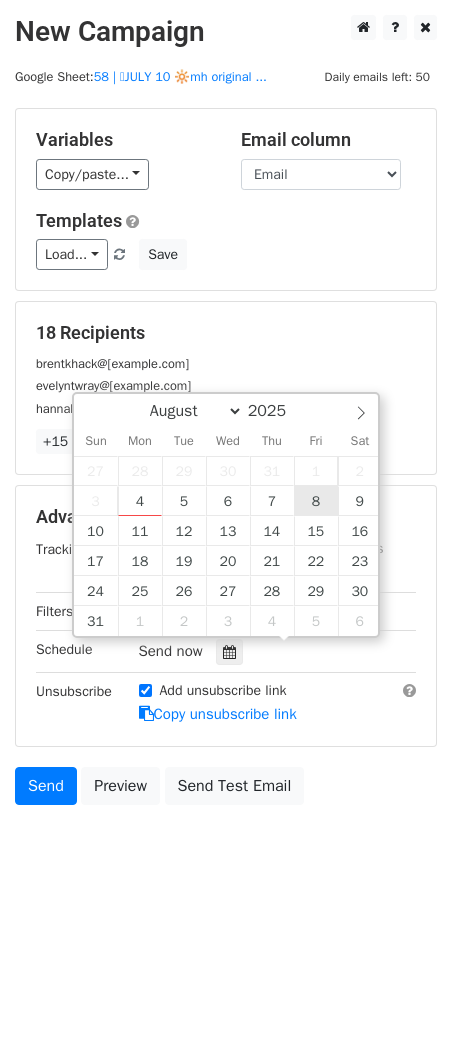 type on "2025-08-08 12:00" 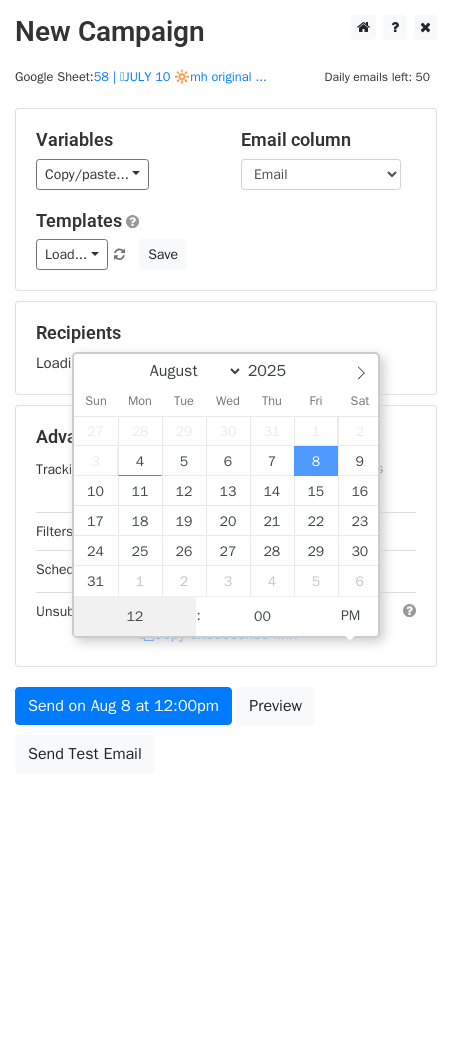 scroll, scrollTop: 0, scrollLeft: 0, axis: both 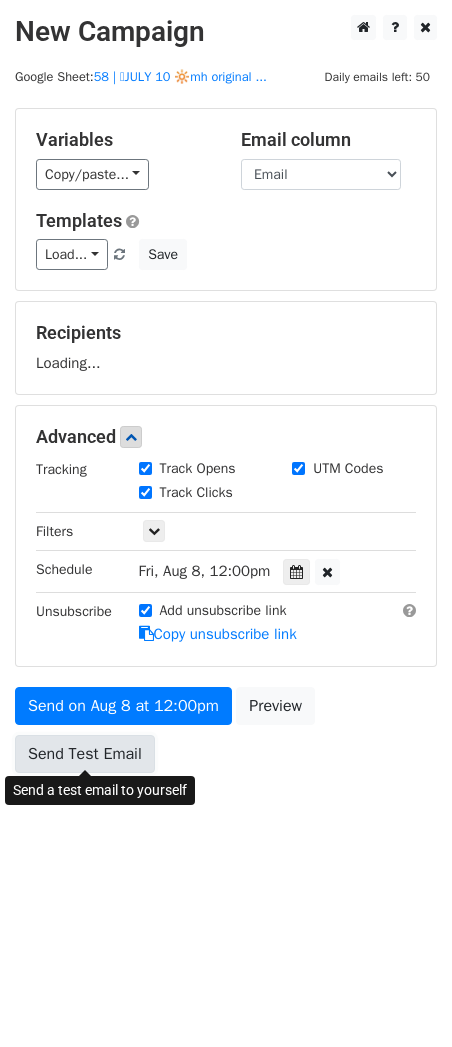 click on "Send Test Email" at bounding box center (85, 754) 